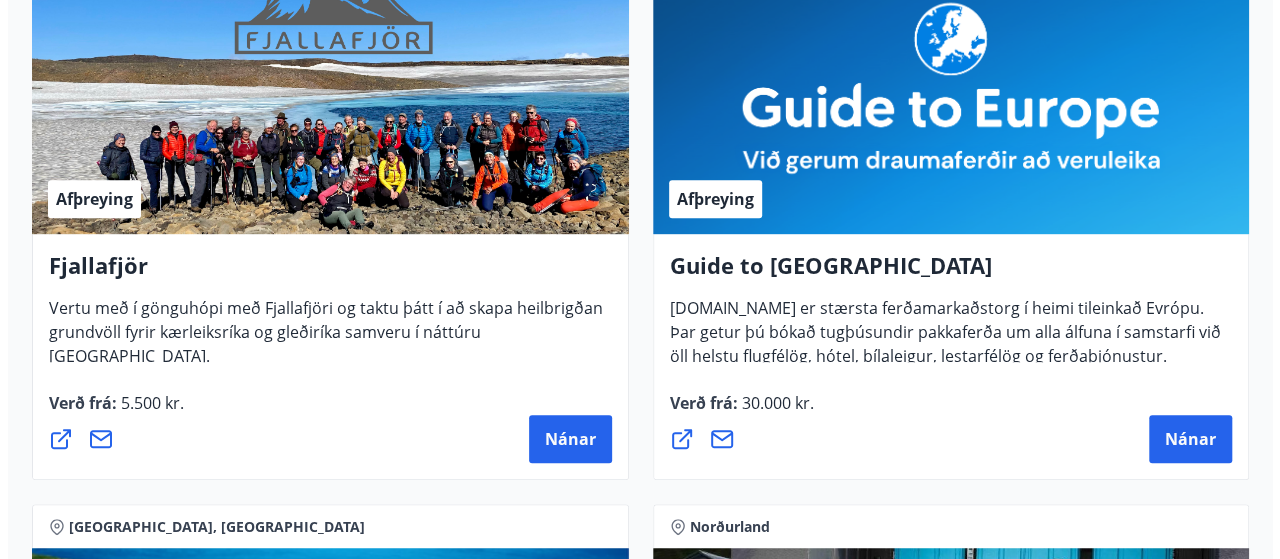 scroll, scrollTop: 434, scrollLeft: 0, axis: vertical 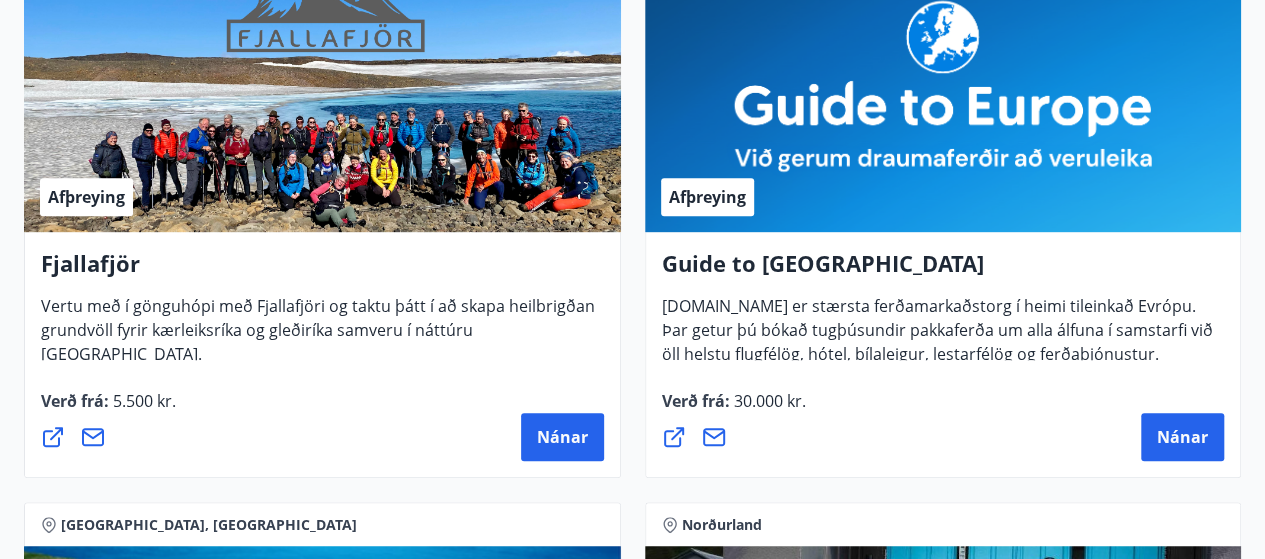 click on "Nánar" at bounding box center [562, 437] 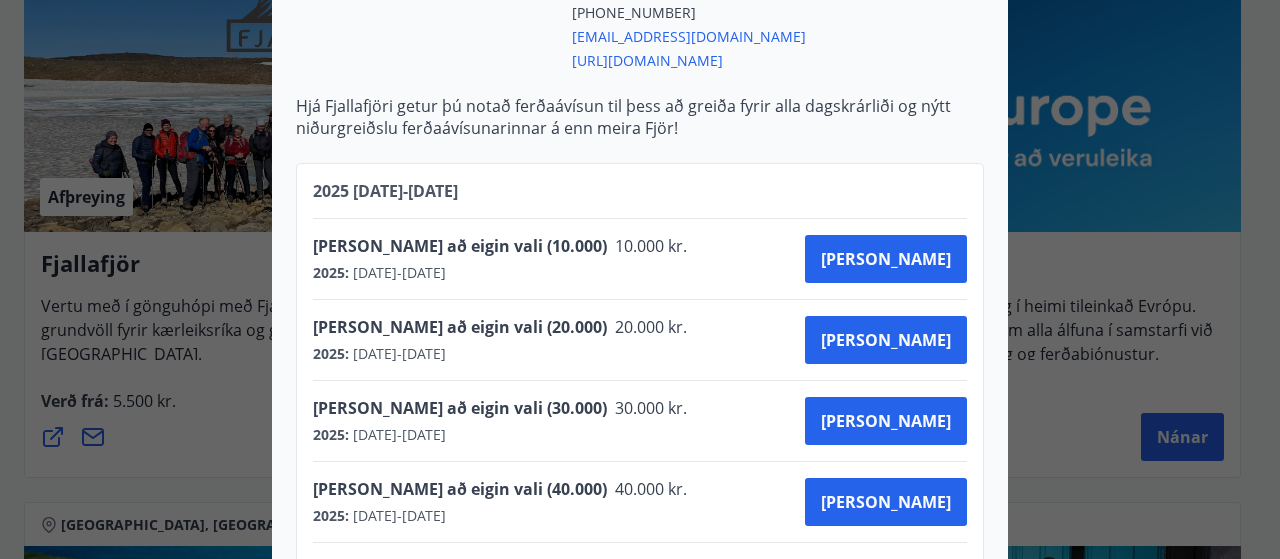 scroll, scrollTop: 739, scrollLeft: 0, axis: vertical 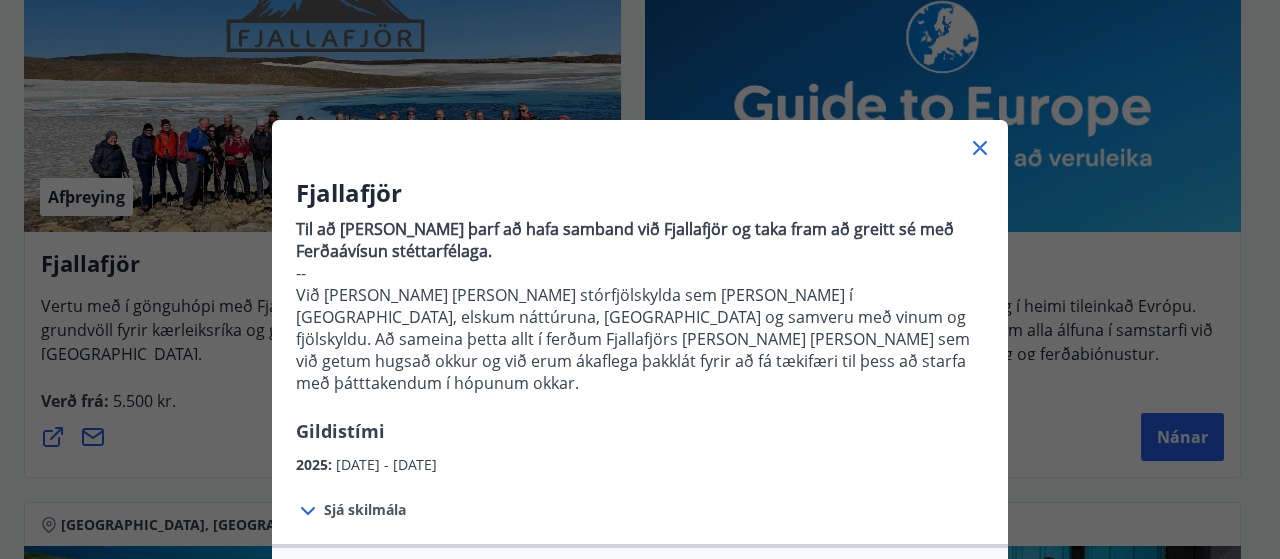 click on "Fjallafjör Til að [PERSON_NAME] þarf að hafa samband við Fjallafjör og taka fram að greitt sé með Ferðaávísun stéttarfélaga.
--
Við [PERSON_NAME] [PERSON_NAME] stórfjölskylda sem [PERSON_NAME] í [GEOGRAPHIC_DATA], elskum náttúruna, [GEOGRAPHIC_DATA] og samveru með vinum og fjölskyldu.  Að sameina þetta allt í ferðum Fjallafjörs [PERSON_NAME] [PERSON_NAME] sem við getum hugsað okkur og við erum ákaflega þakklát fyrir að fá tækifæri til þess að starfa með þátttakendum í hópunum okkar.
Gildistími 2025 : [DATE] - [DATE] Sjá skilmála [DOMAIN_NAME][URL]
[PERSON_NAME] að eigin vali Höfuðborgarsvæðið Laxabakki [PHONE_NUMBER] [EMAIL_ADDRESS][DOMAIN_NAME] [URL][DOMAIN_NAME] Hjá Fjallafjöri getur þú notað ferðaávísun til þess að greiða fyrir alla dagskrárliði og nýtt niðurgreiðslu ferðaávísunarinnar á enn [PERSON_NAME]!
[PHONE_NUMBER][DATE]  -  [DATE] [PERSON_NAME] að eigin vali (10.000) 10.000 kr. 2025 : [DATE]  -  [DATE] [PERSON_NAME] að eigin vali (20.000) 20.000 kr. 2025 :" at bounding box center (640, 279) 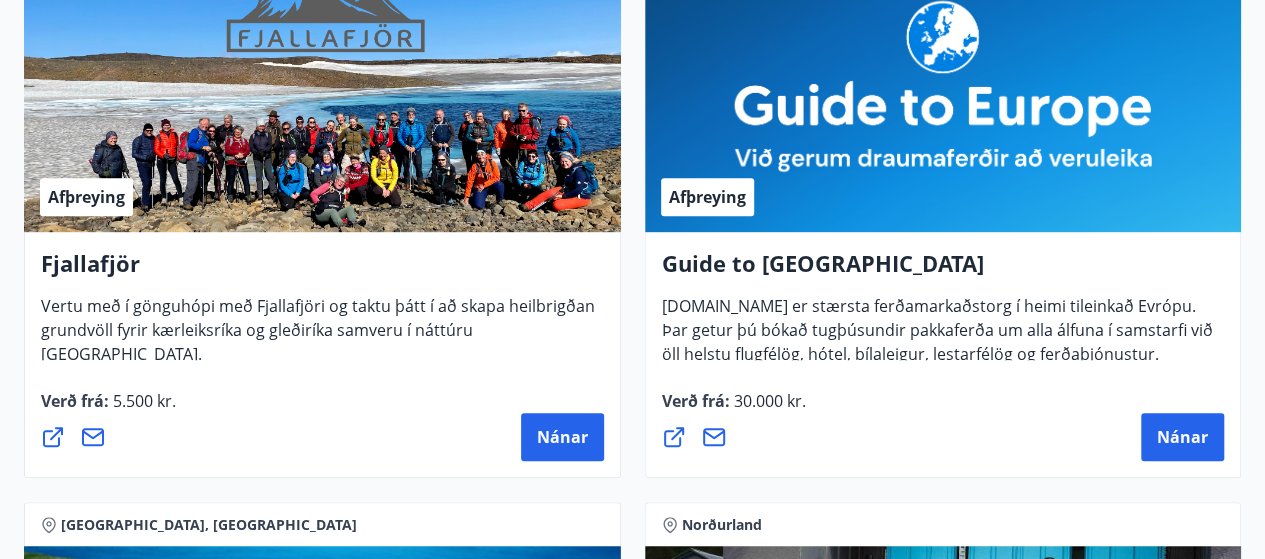 click on "Afþreying" at bounding box center (943, 106) 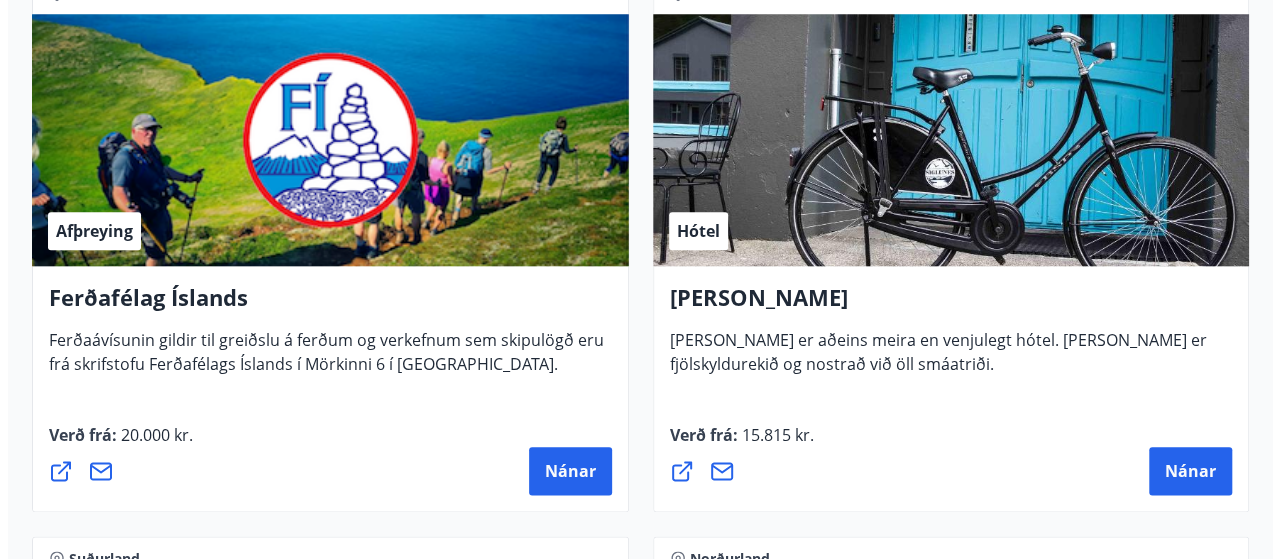 scroll, scrollTop: 970, scrollLeft: 0, axis: vertical 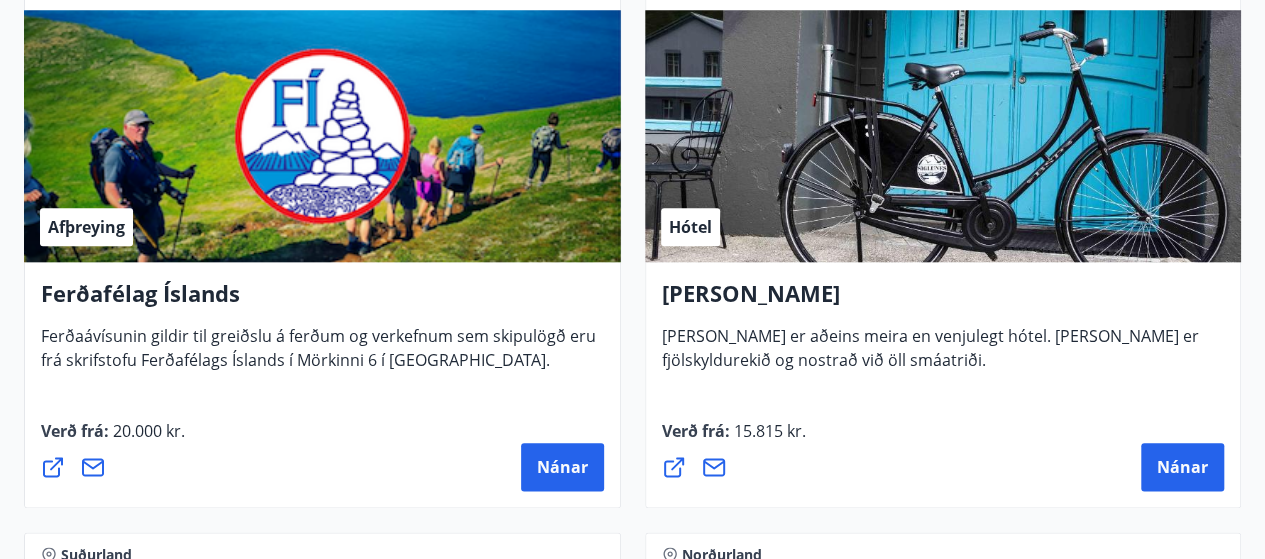 click on "Nánar" at bounding box center [562, 467] 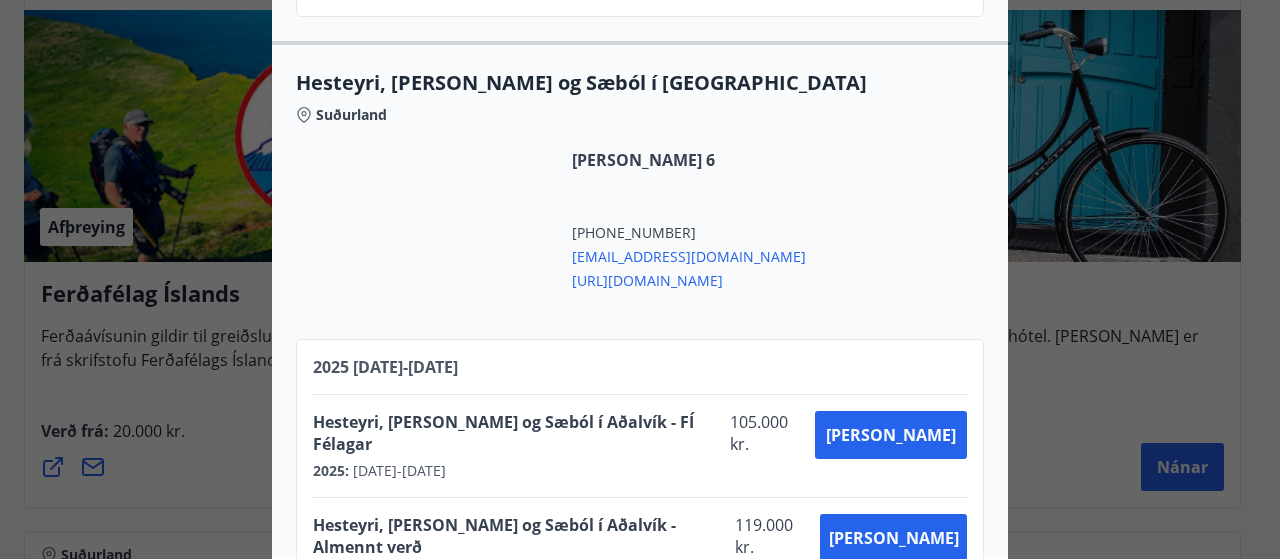 scroll, scrollTop: 2599, scrollLeft: 0, axis: vertical 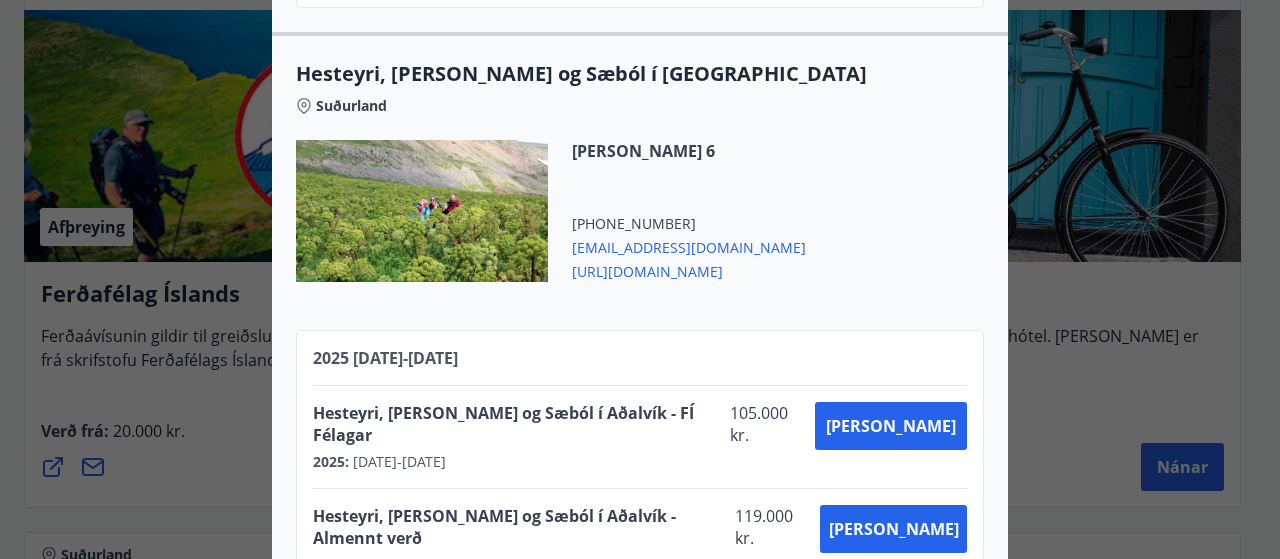 click on "Hesteyri, [PERSON_NAME] og Sæból í Aðalvík - FÍ Félagar" at bounding box center (517, 424) 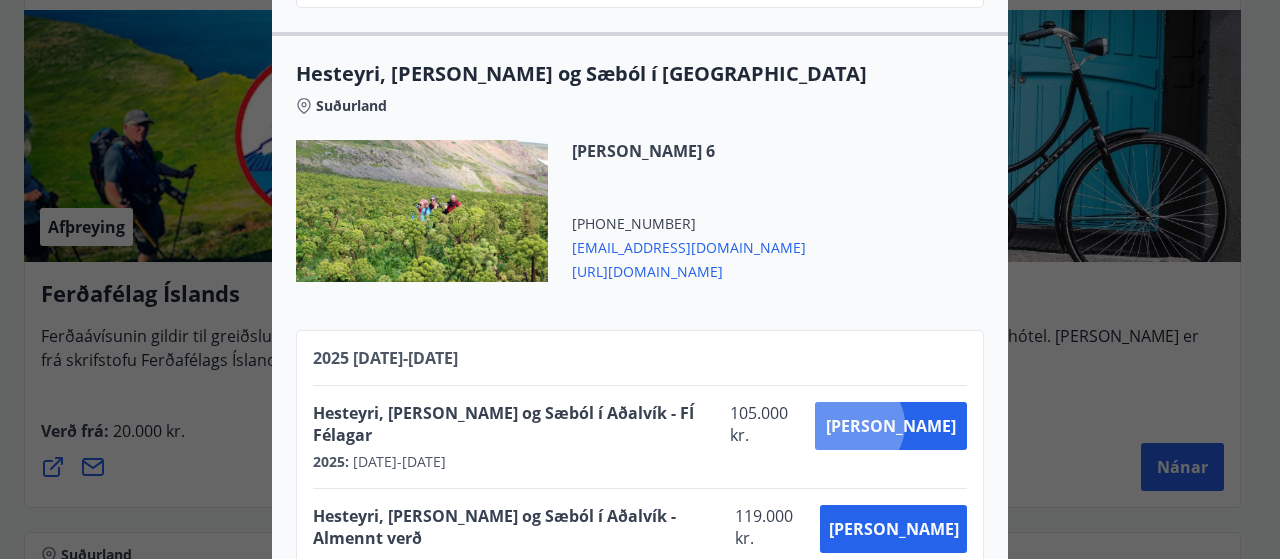 click on "[PERSON_NAME]" at bounding box center (891, 426) 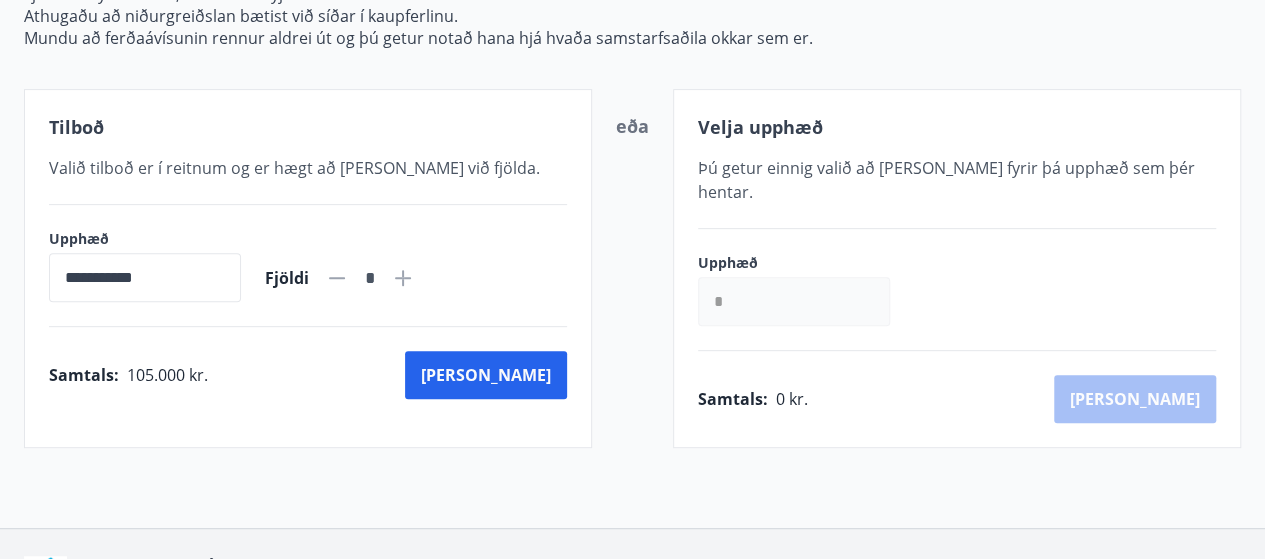 scroll, scrollTop: 423, scrollLeft: 0, axis: vertical 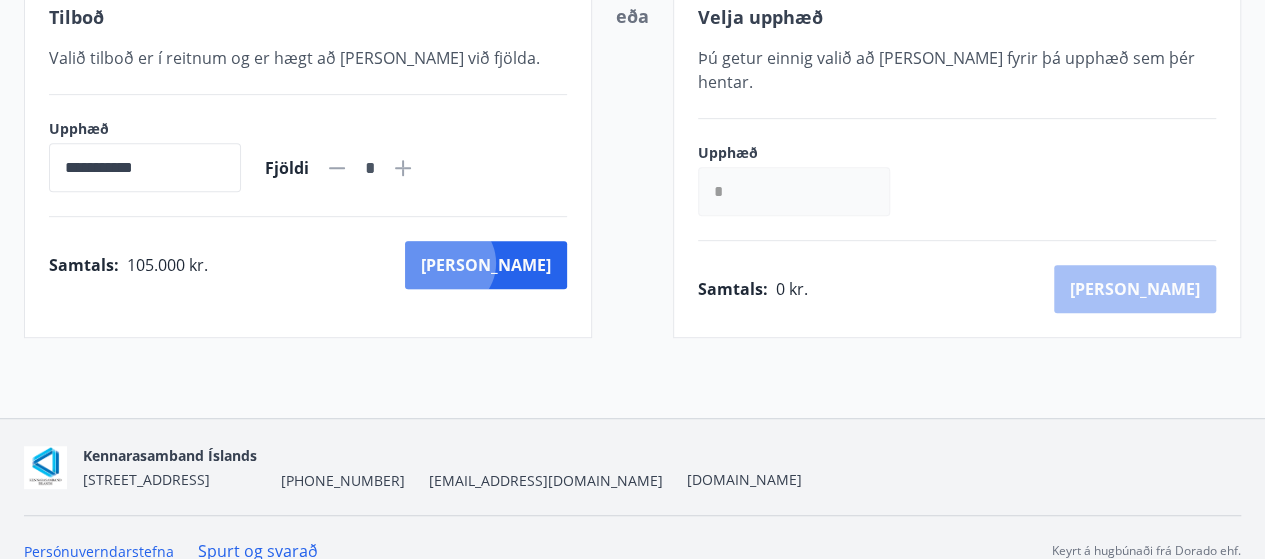 click on "[PERSON_NAME]" at bounding box center (486, 265) 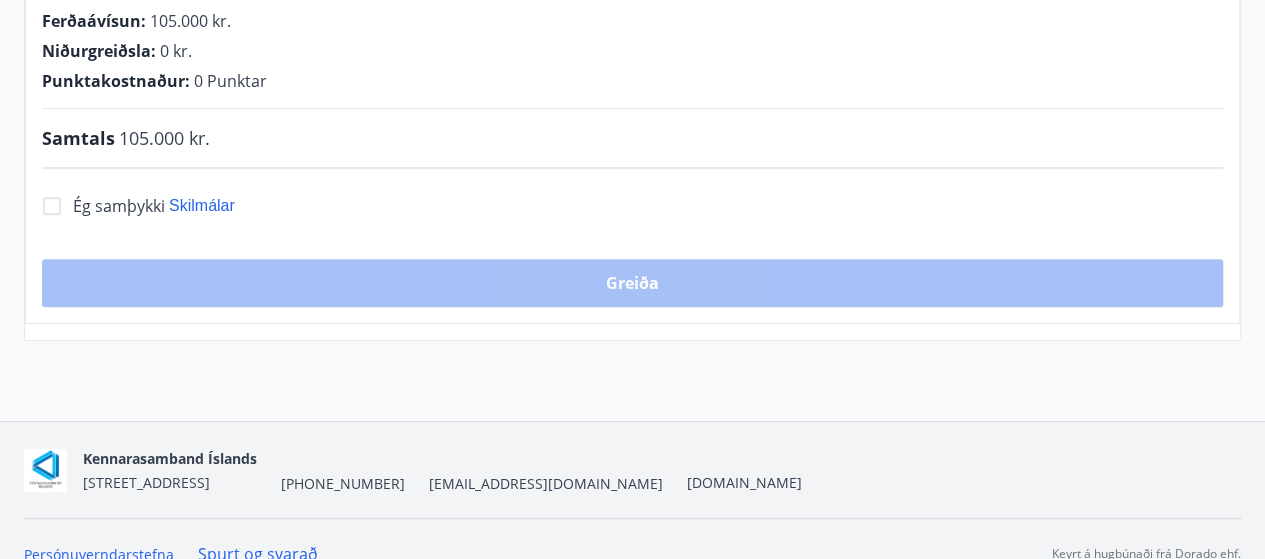 scroll, scrollTop: 423, scrollLeft: 0, axis: vertical 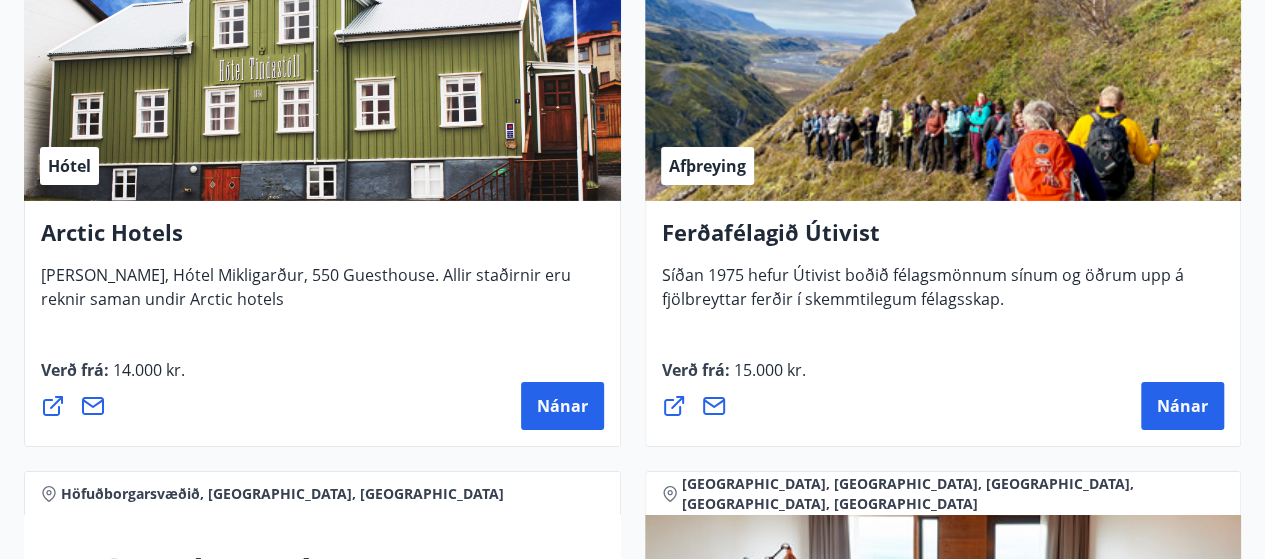 click on "Nánar" at bounding box center [1182, 406] 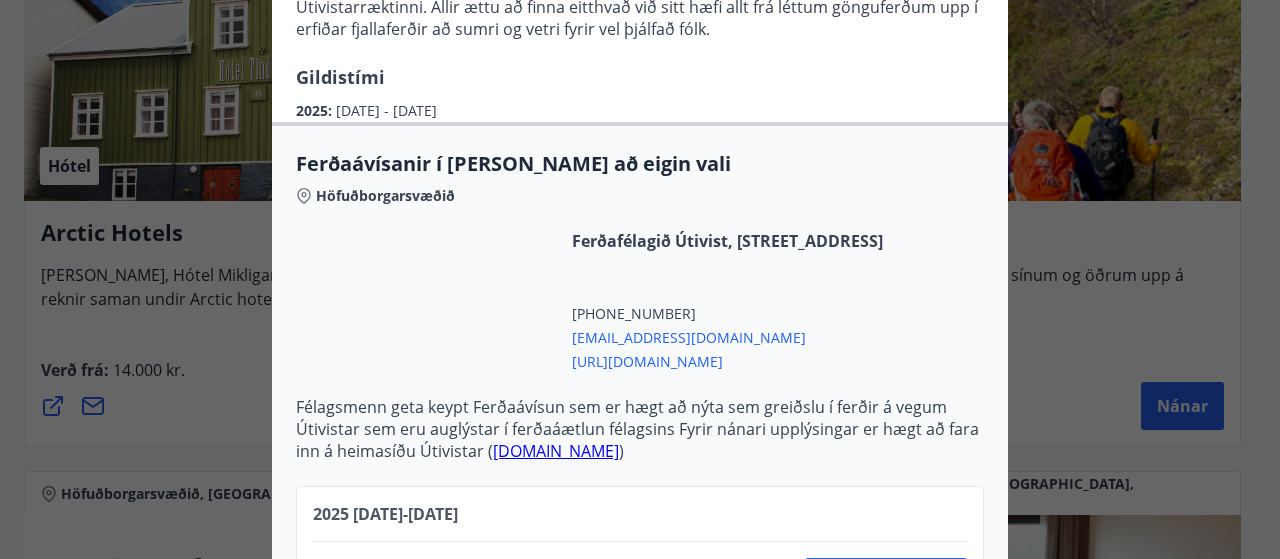 scroll, scrollTop: 279, scrollLeft: 0, axis: vertical 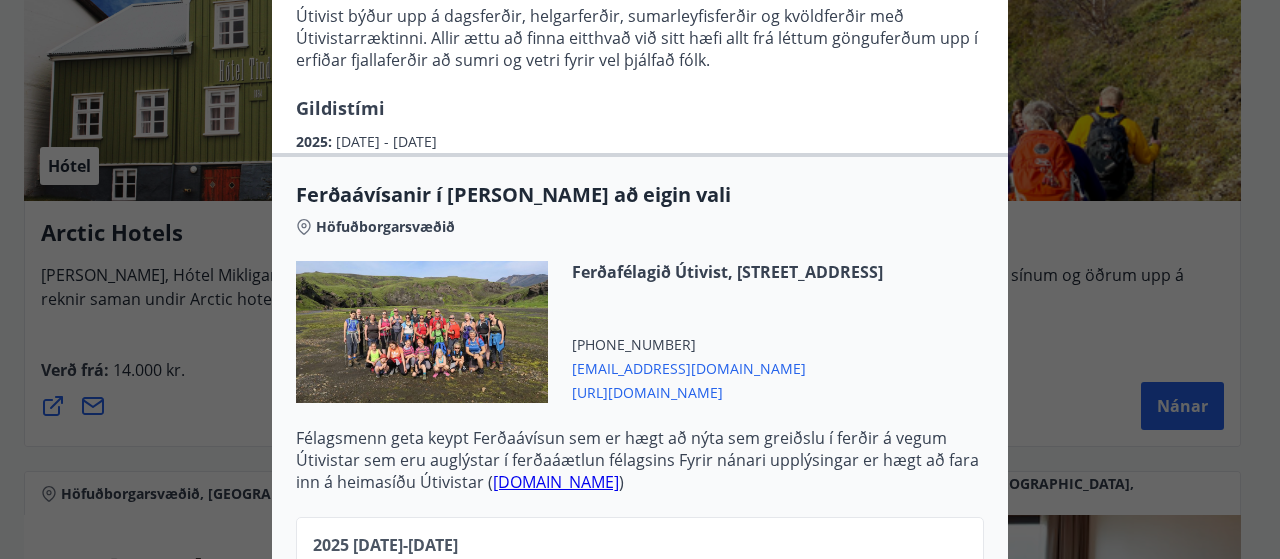 click on "[URL][DOMAIN_NAME]" at bounding box center [727, 391] 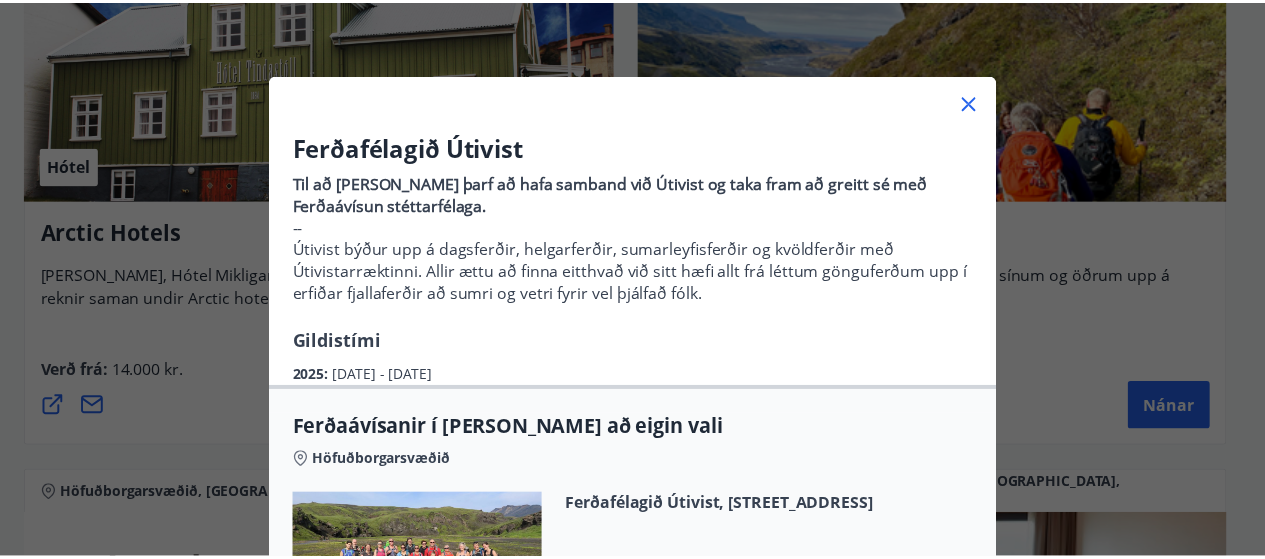 scroll, scrollTop: 48, scrollLeft: 0, axis: vertical 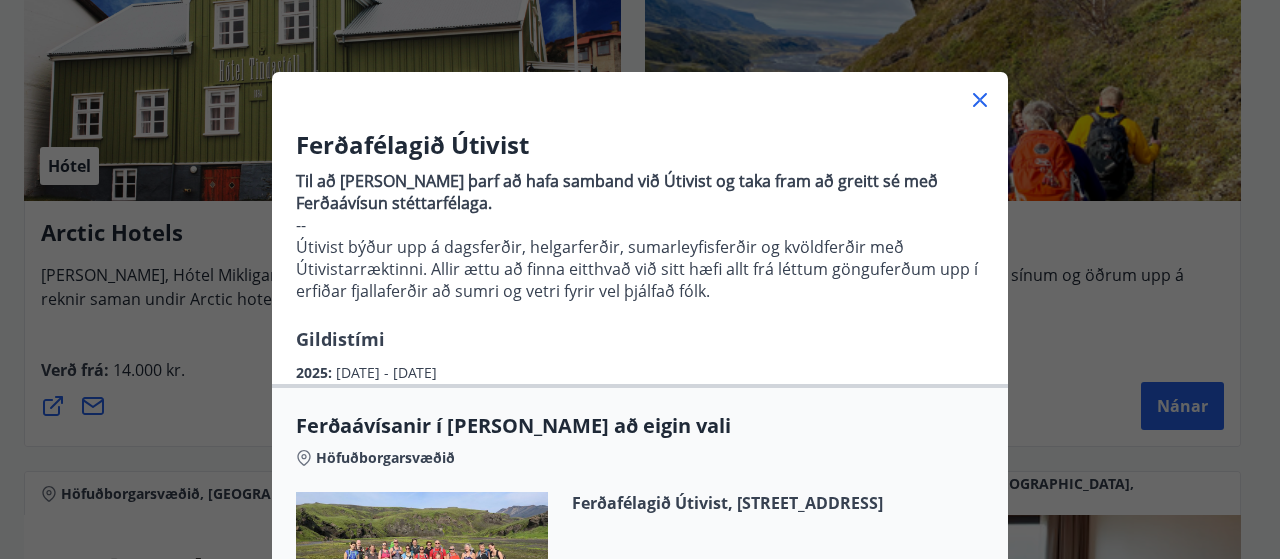 click 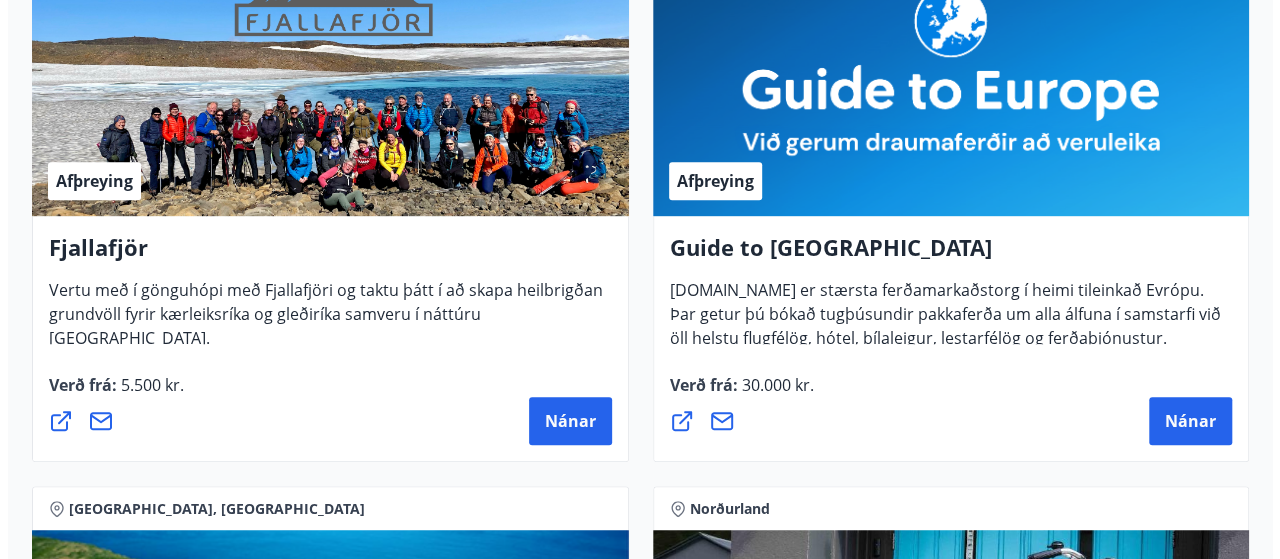 scroll, scrollTop: 452, scrollLeft: 0, axis: vertical 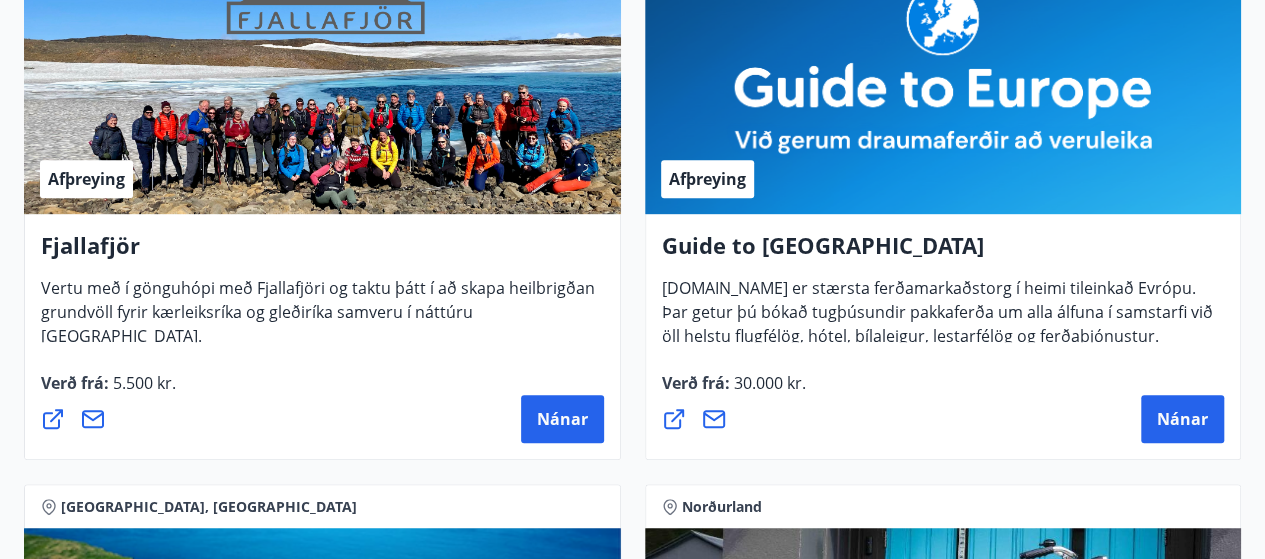 click on "Nánar" at bounding box center (562, 419) 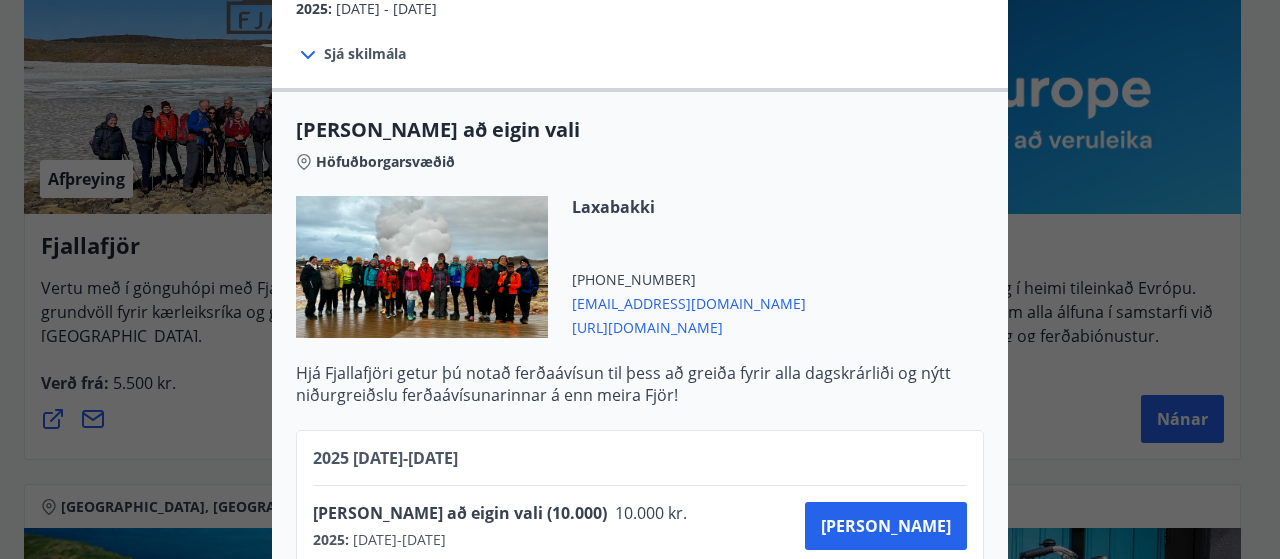 scroll, scrollTop: 458, scrollLeft: 0, axis: vertical 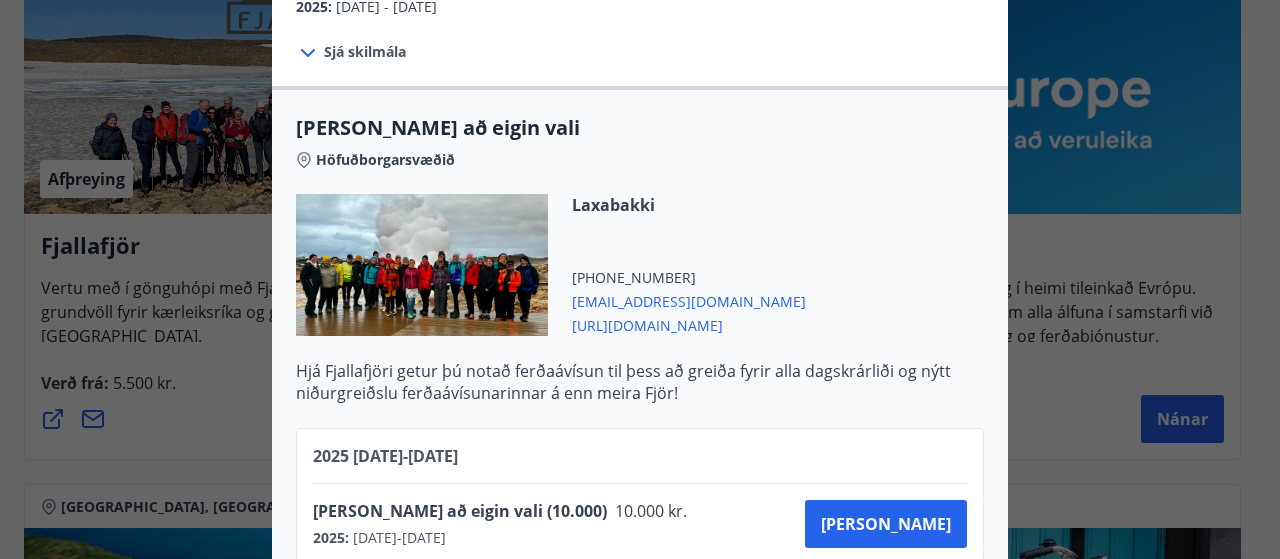 click on "[URL][DOMAIN_NAME]" at bounding box center [689, 324] 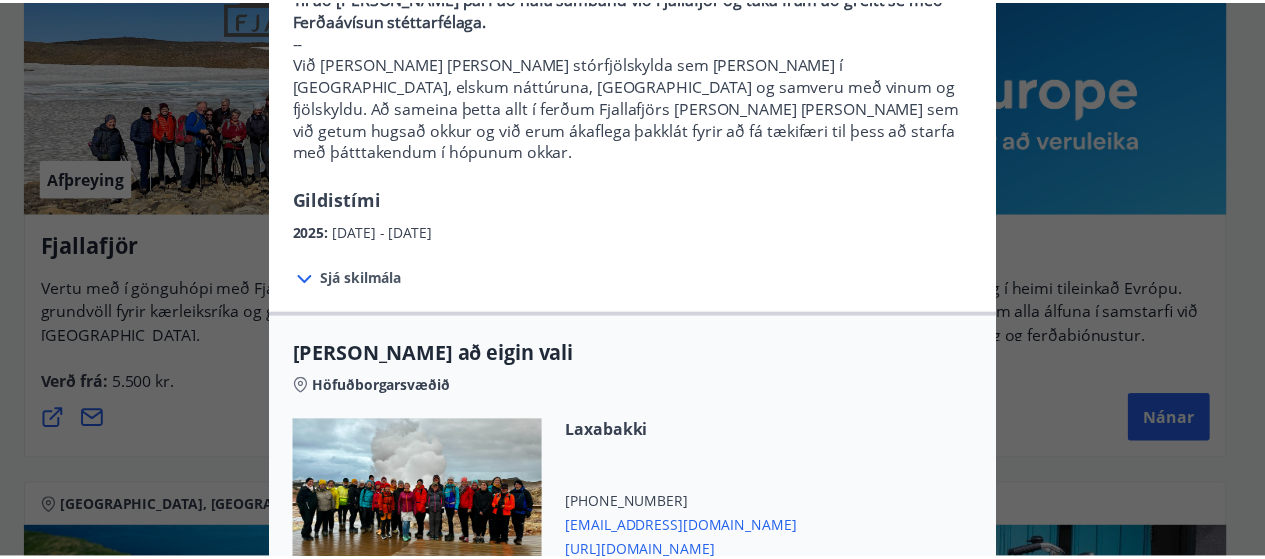 scroll, scrollTop: 0, scrollLeft: 0, axis: both 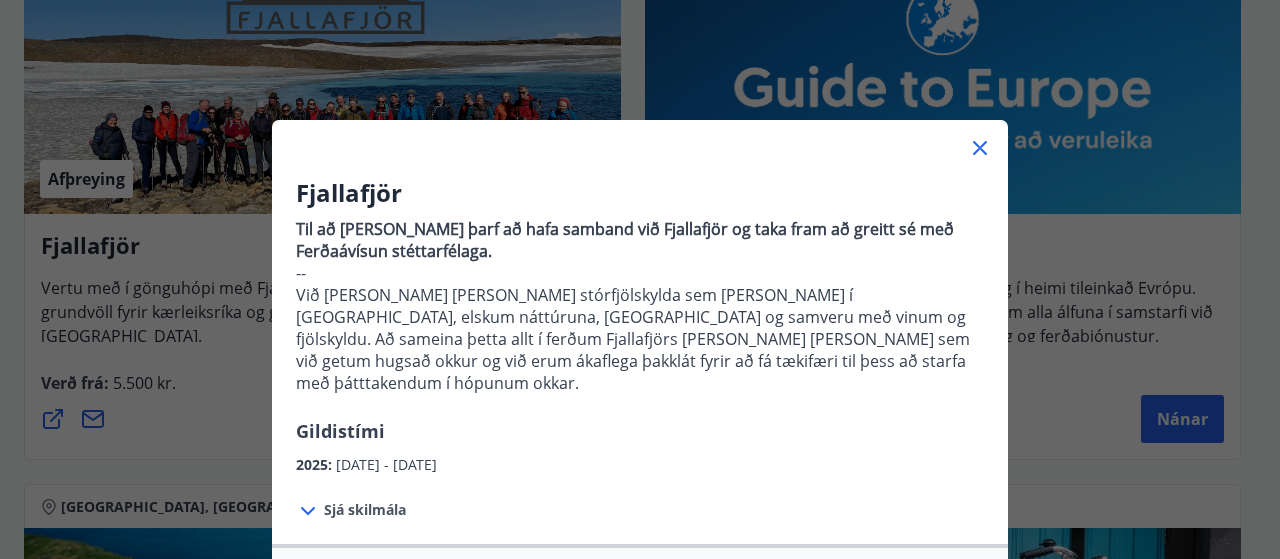 click 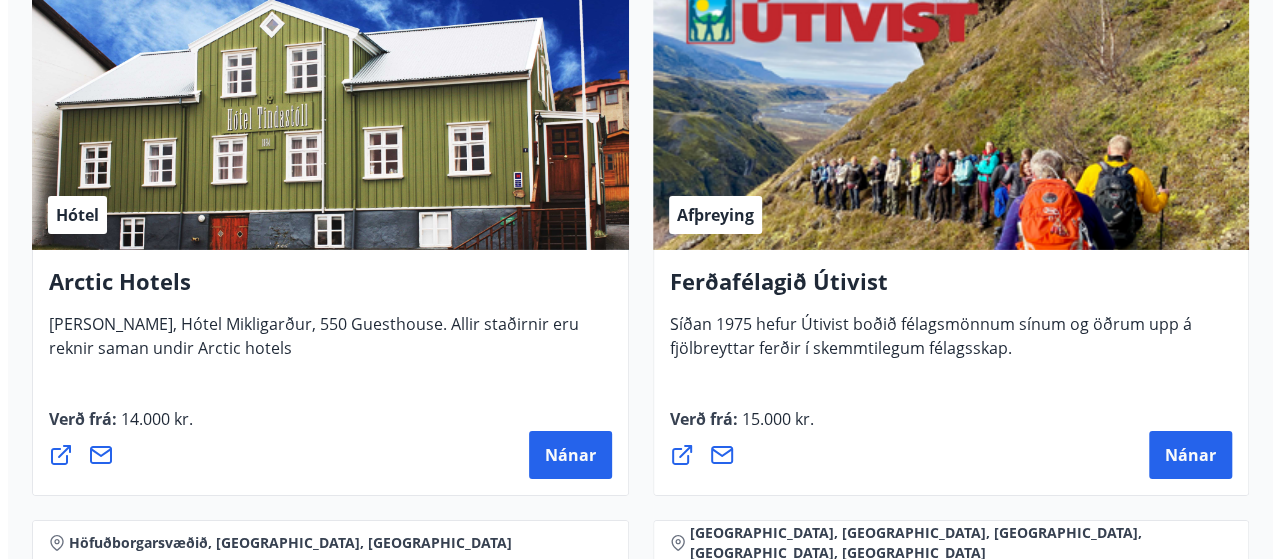 scroll, scrollTop: 3244, scrollLeft: 0, axis: vertical 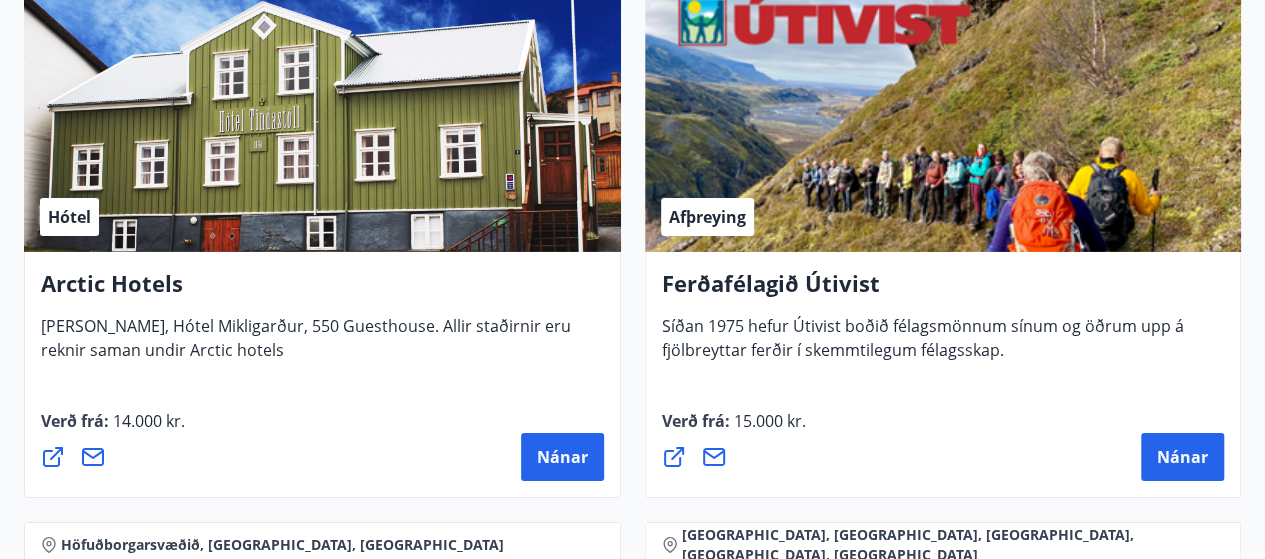 click on "Nánar" at bounding box center (562, 457) 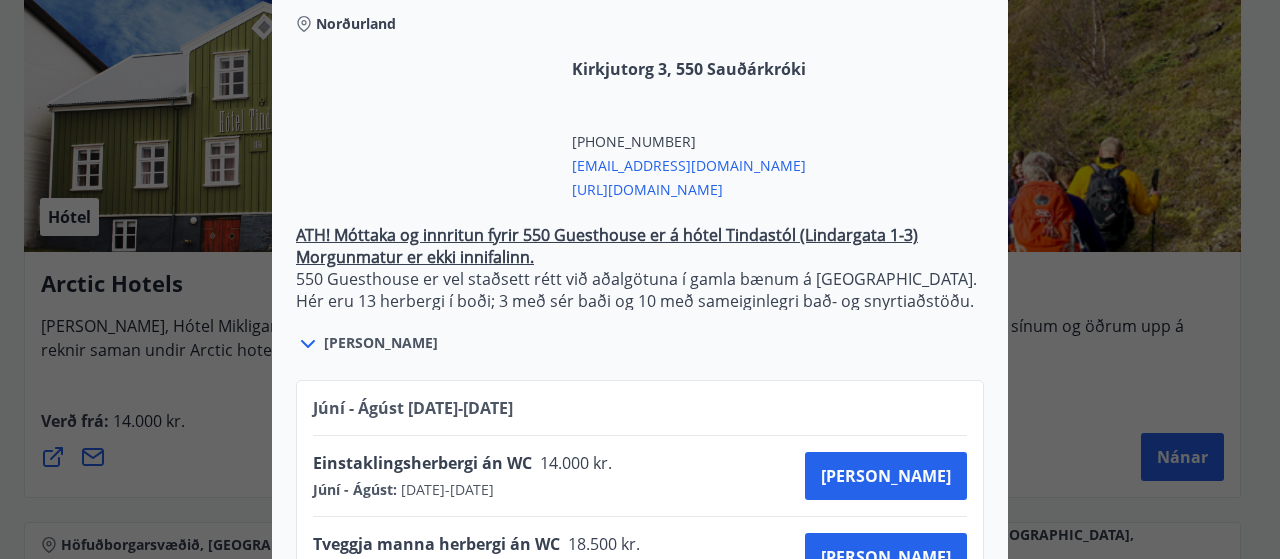 scroll, scrollTop: 724, scrollLeft: 0, axis: vertical 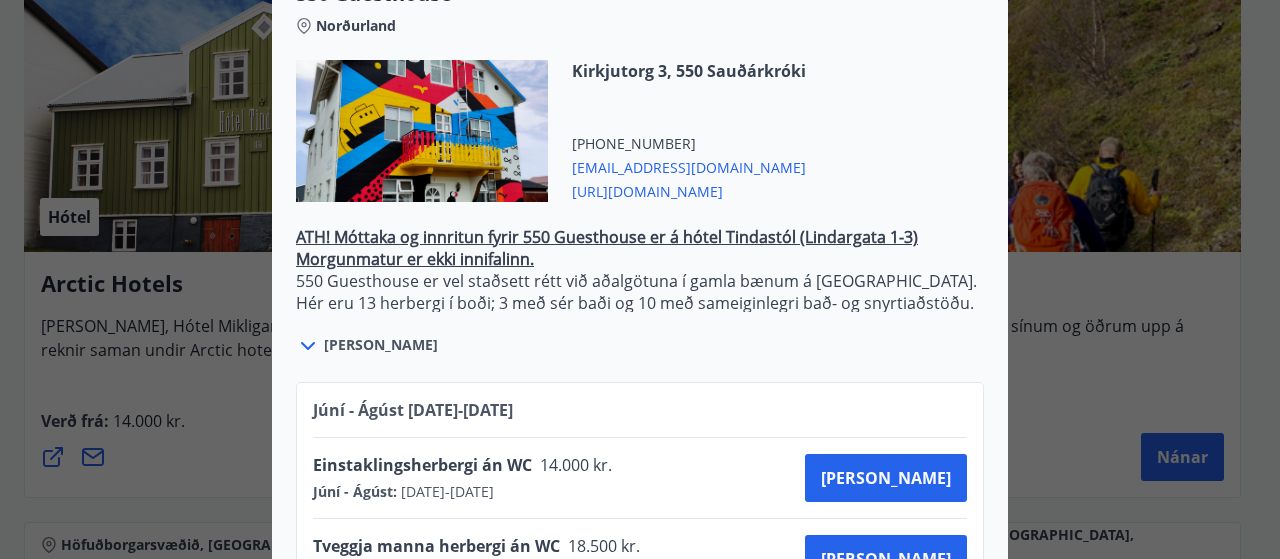 click on "[URL][DOMAIN_NAME]" at bounding box center [689, 190] 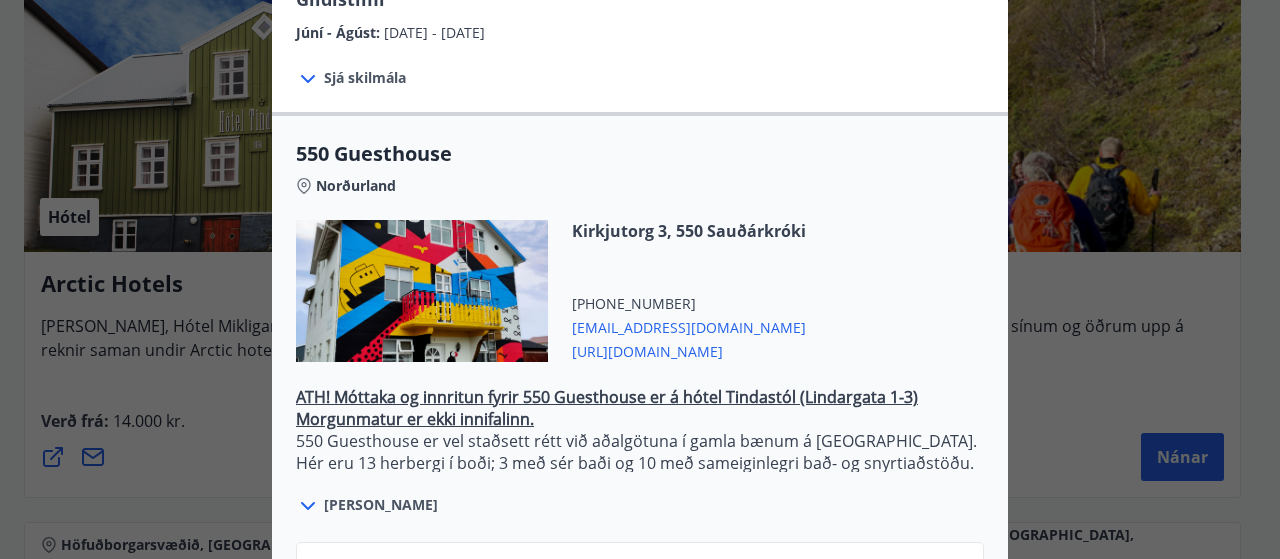 scroll, scrollTop: 560, scrollLeft: 0, axis: vertical 